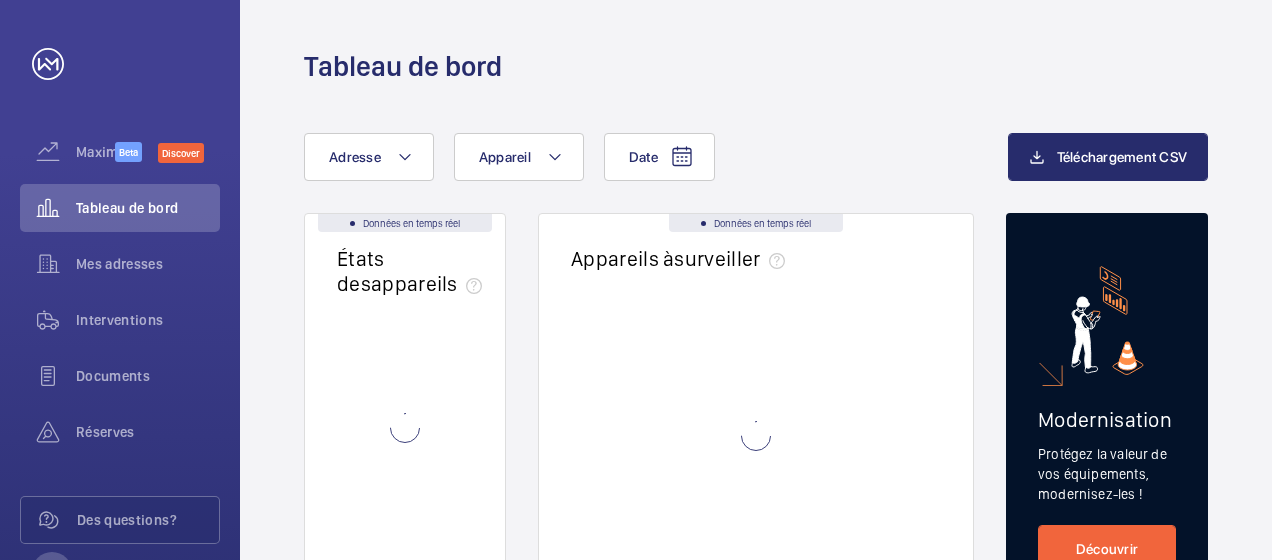 scroll, scrollTop: 0, scrollLeft: 0, axis: both 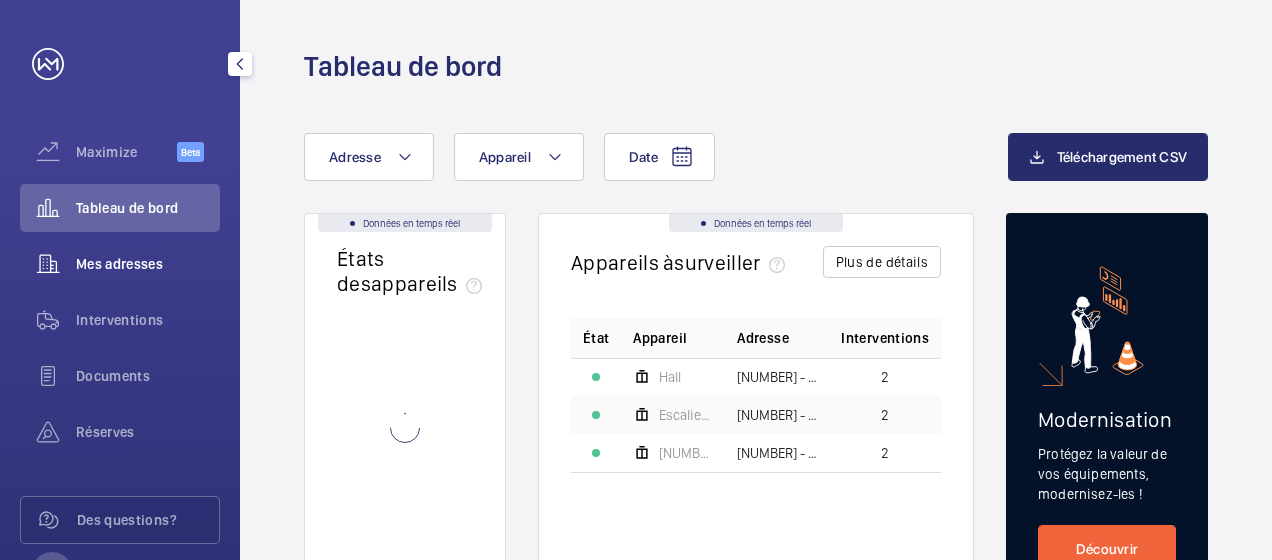click on "Mes adresses" 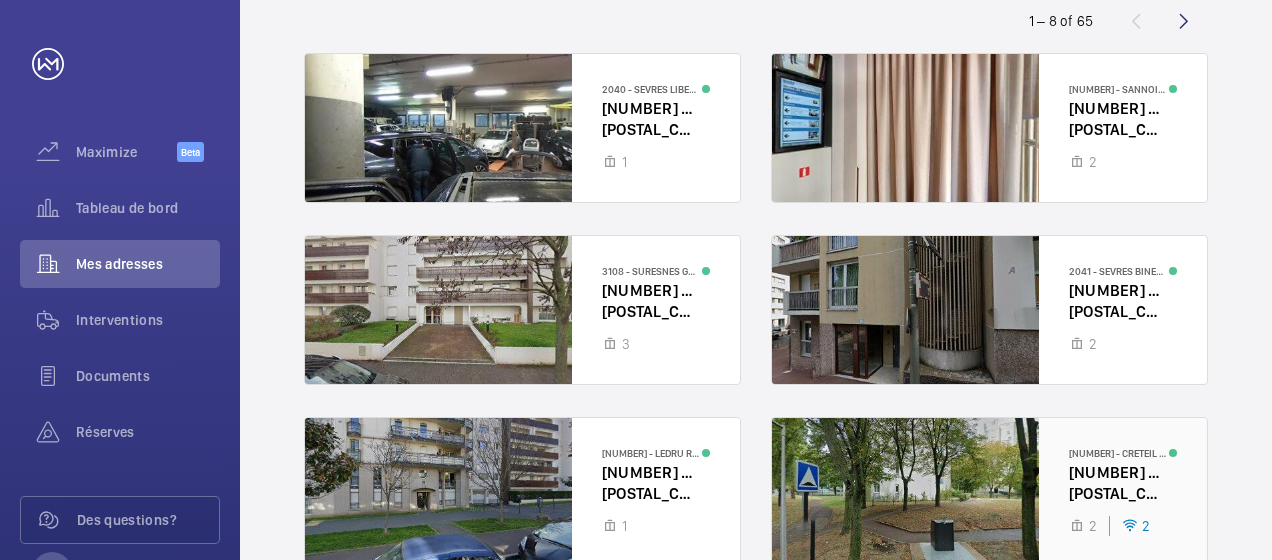 scroll, scrollTop: 81, scrollLeft: 0, axis: vertical 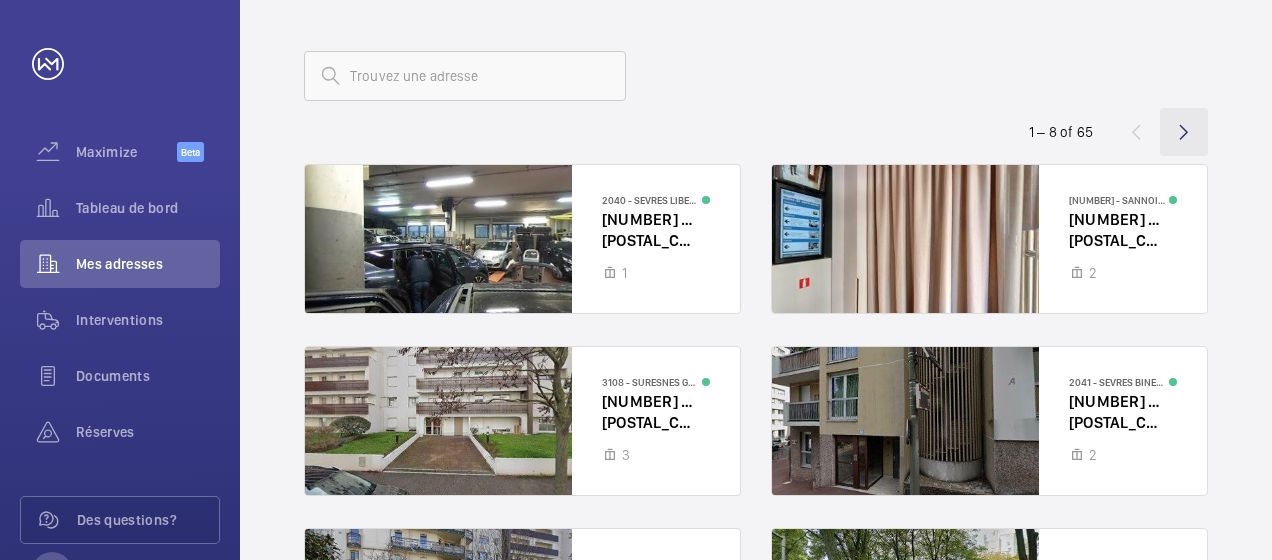 click 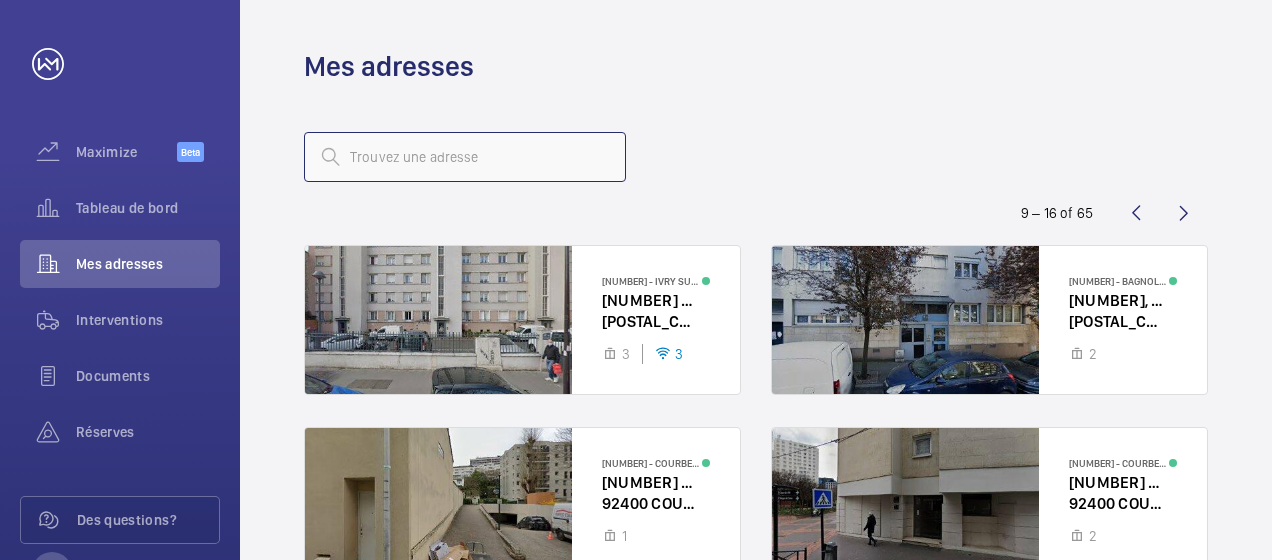 click 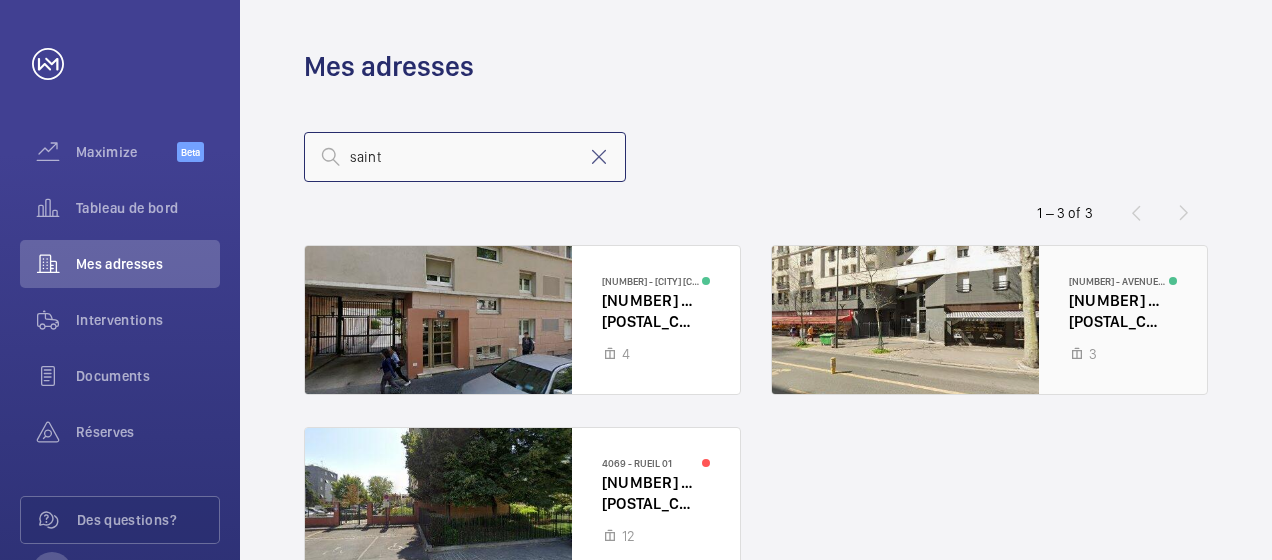 type on "saint" 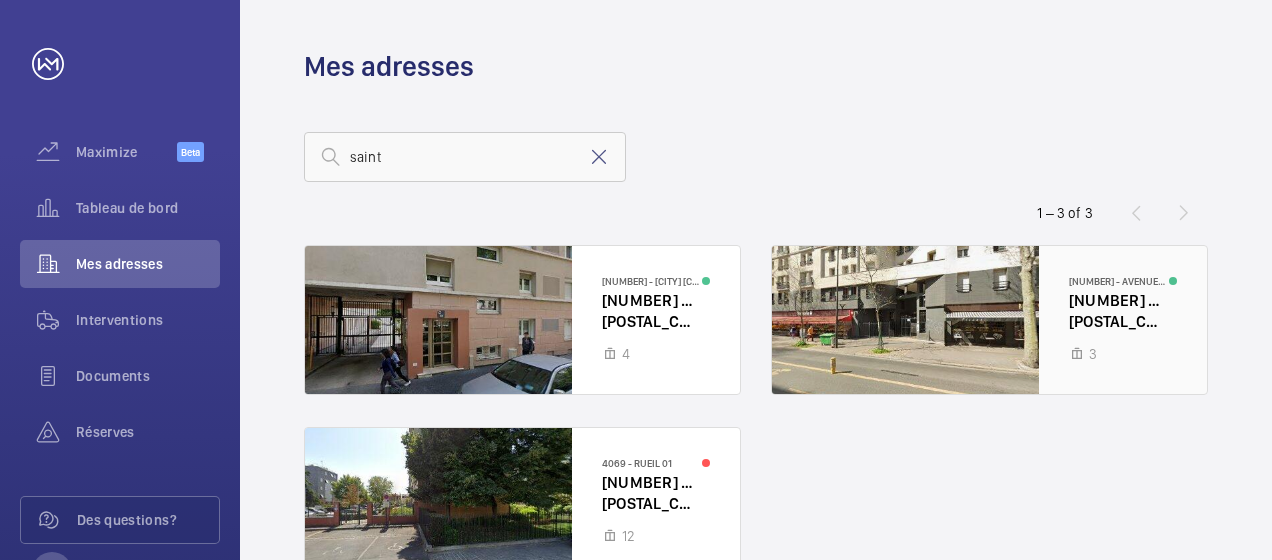 click 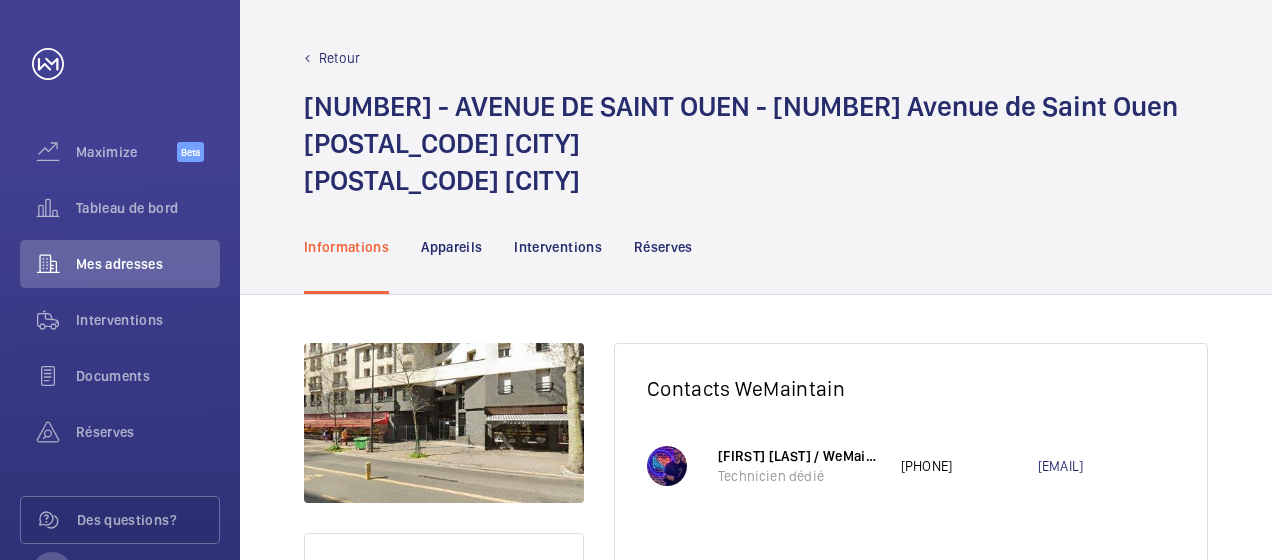 click on "Informations Appareils Interventions Réserves" 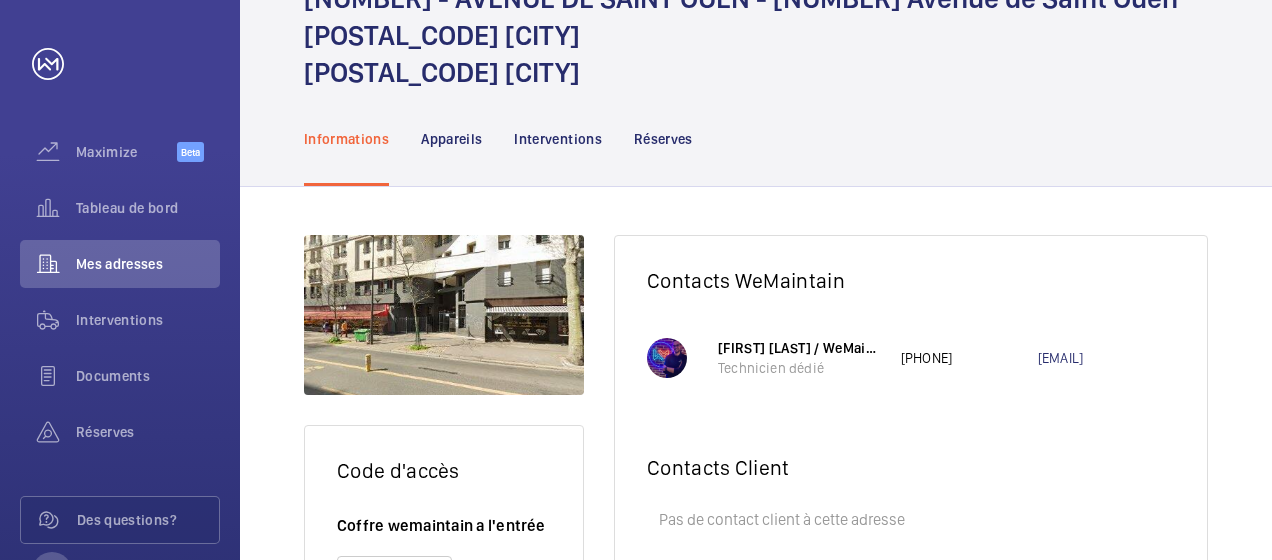 scroll, scrollTop: 0, scrollLeft: 0, axis: both 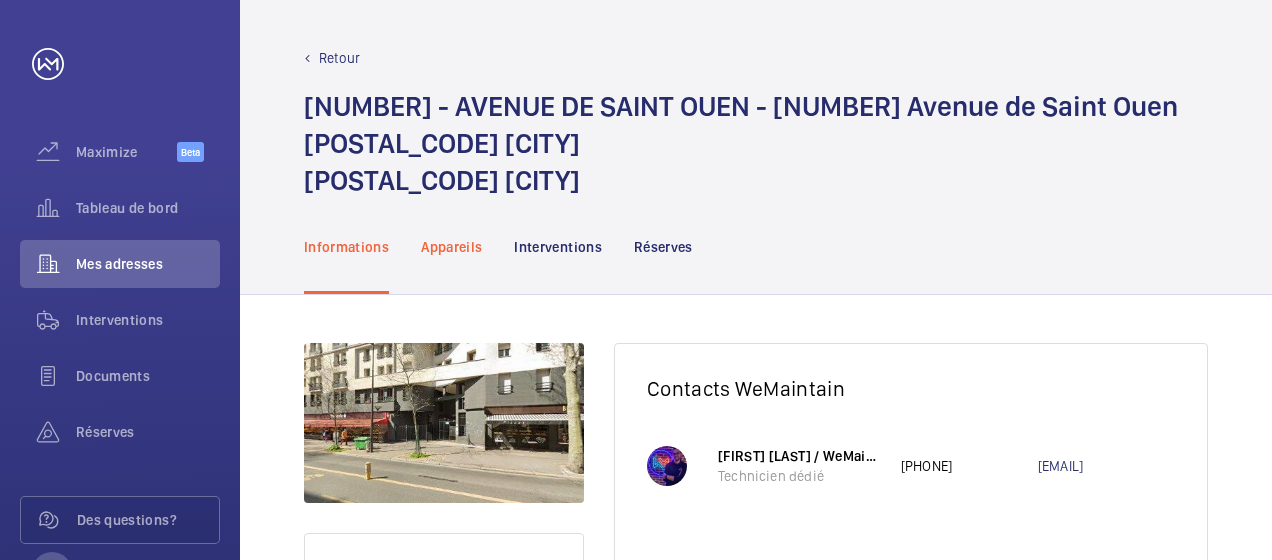 click on "Appareils" 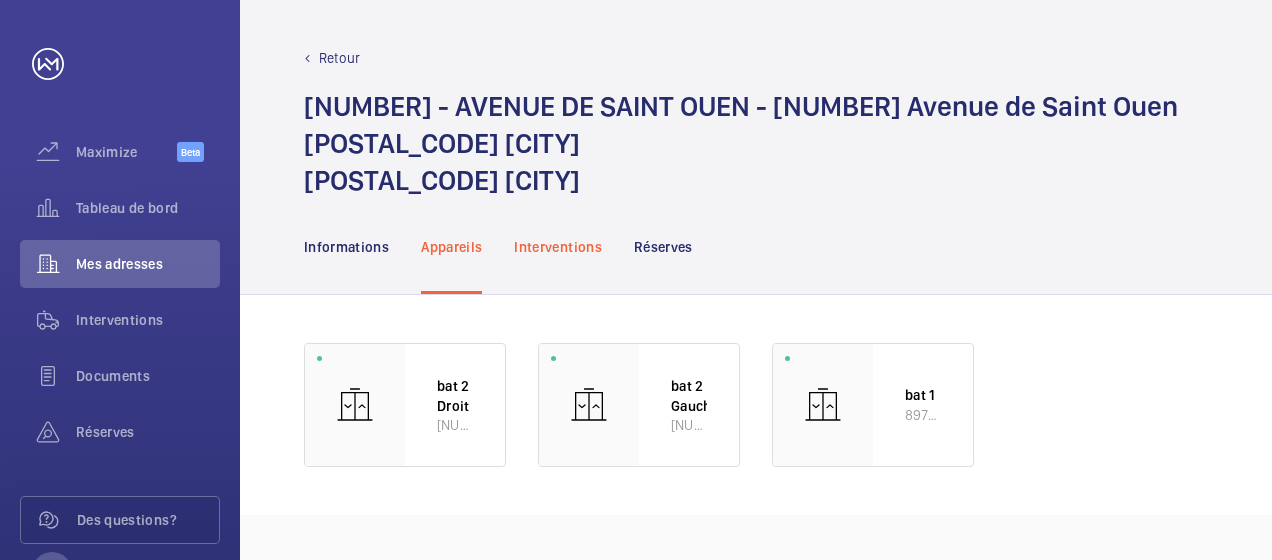 click on "Interventions" 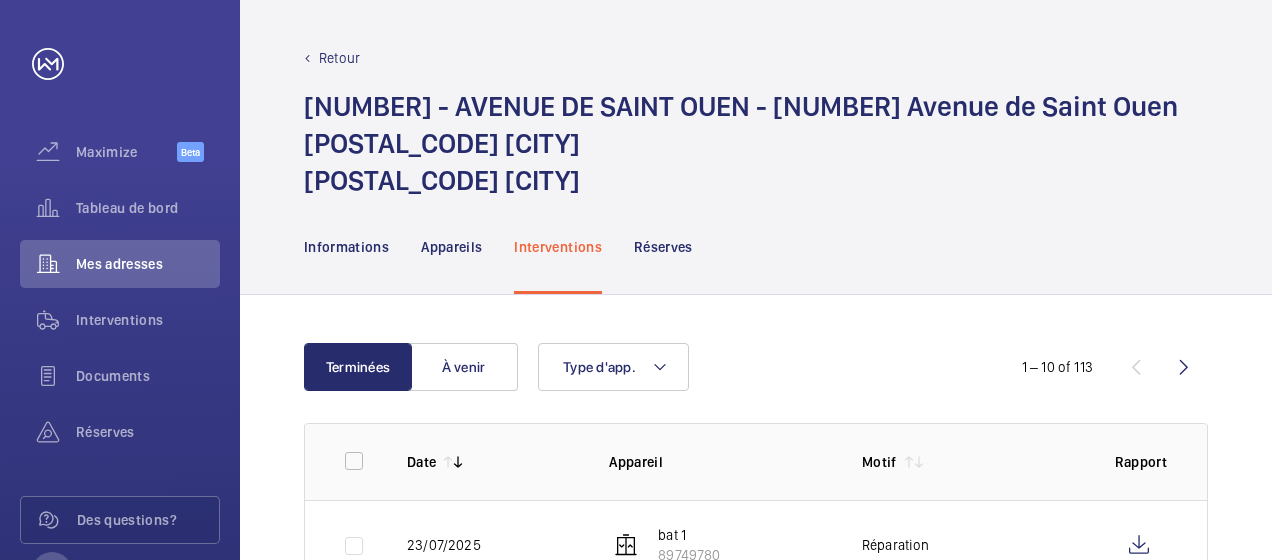click on "Informations Appareils Interventions Réserves" 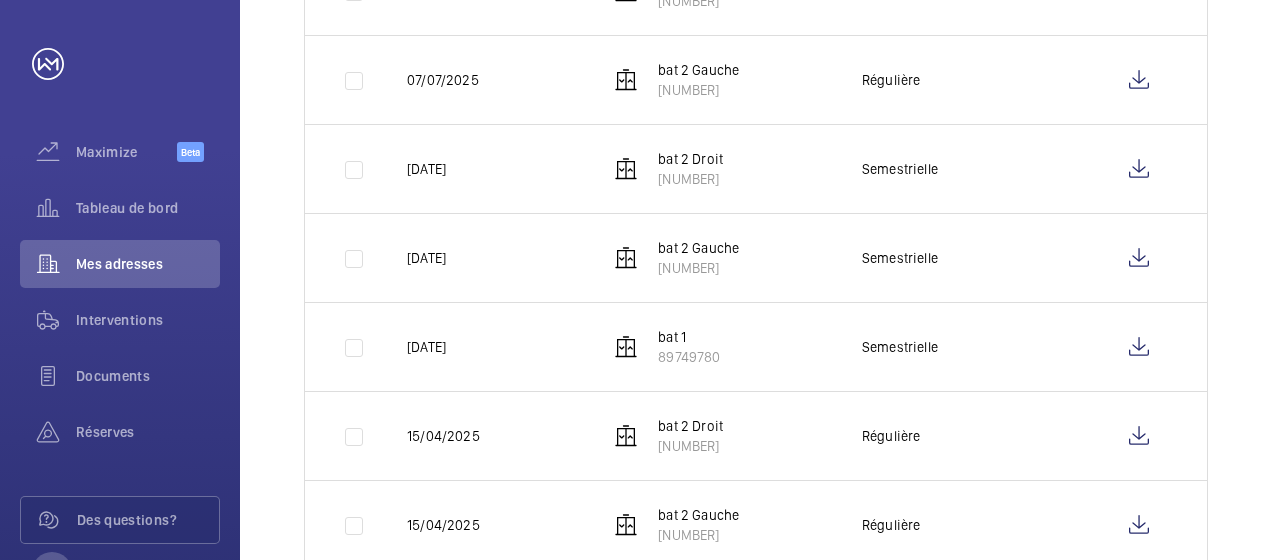 scroll, scrollTop: 838, scrollLeft: 0, axis: vertical 